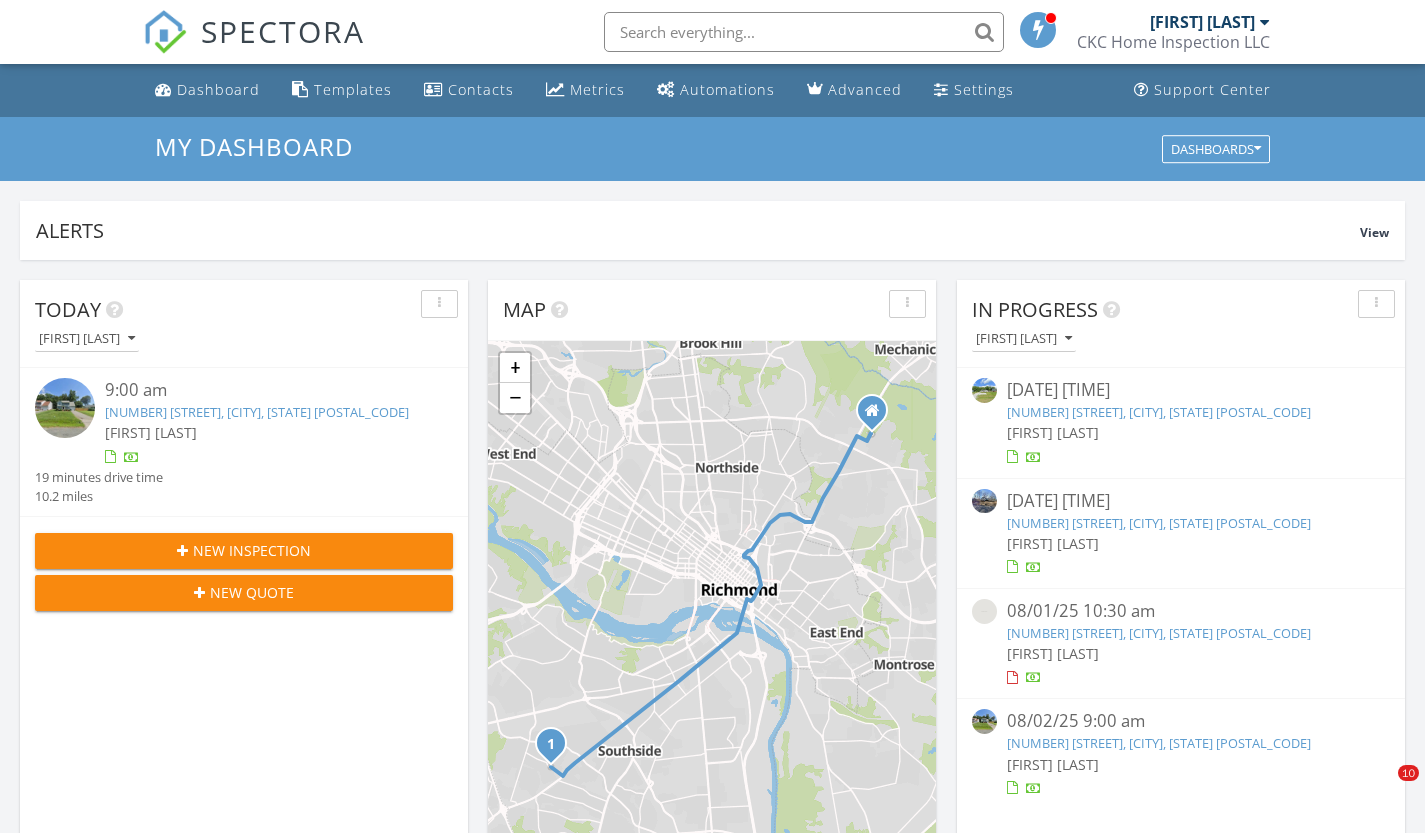 scroll, scrollTop: 0, scrollLeft: 0, axis: both 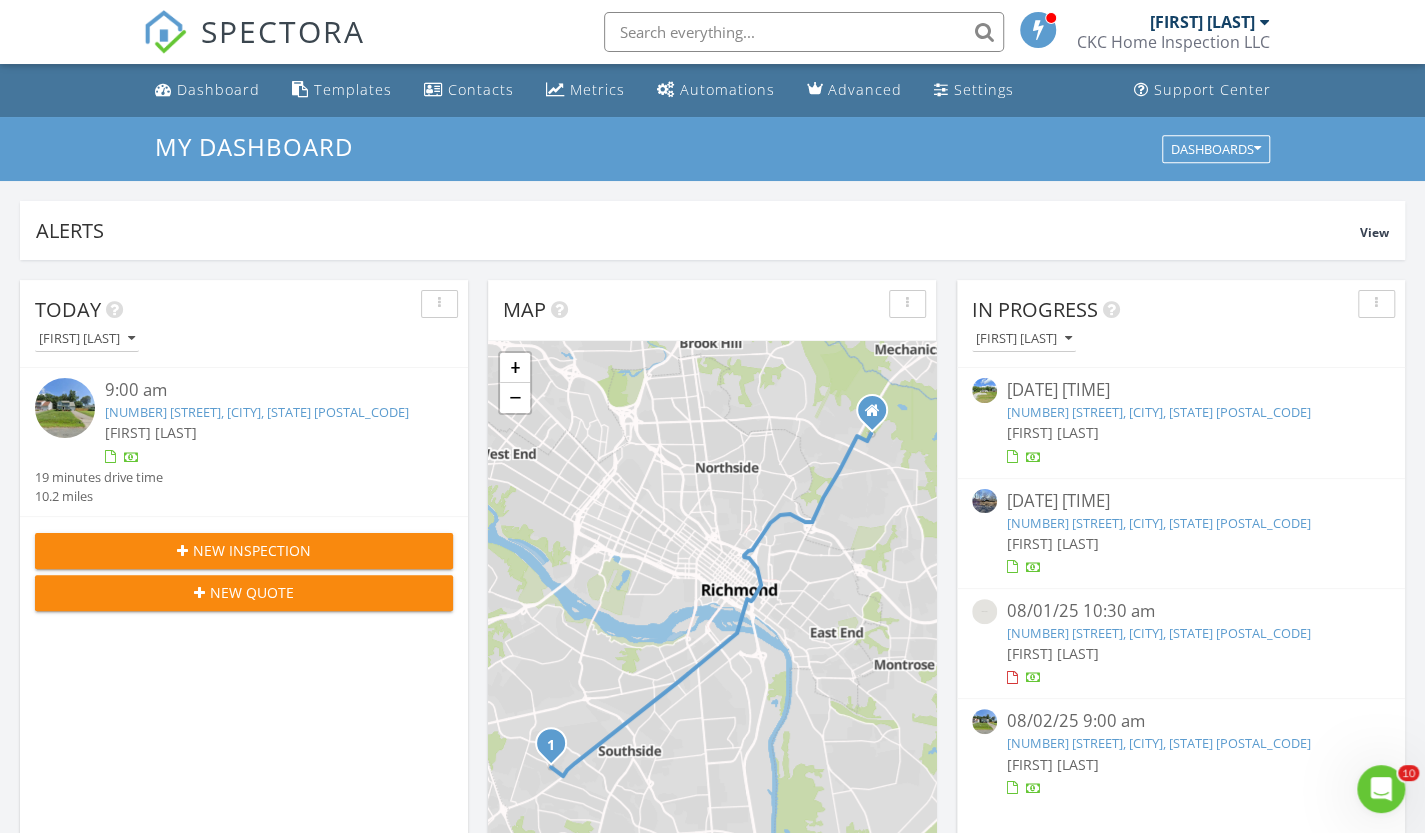click on "[FIRST] [LAST]" at bounding box center (1181, 432) 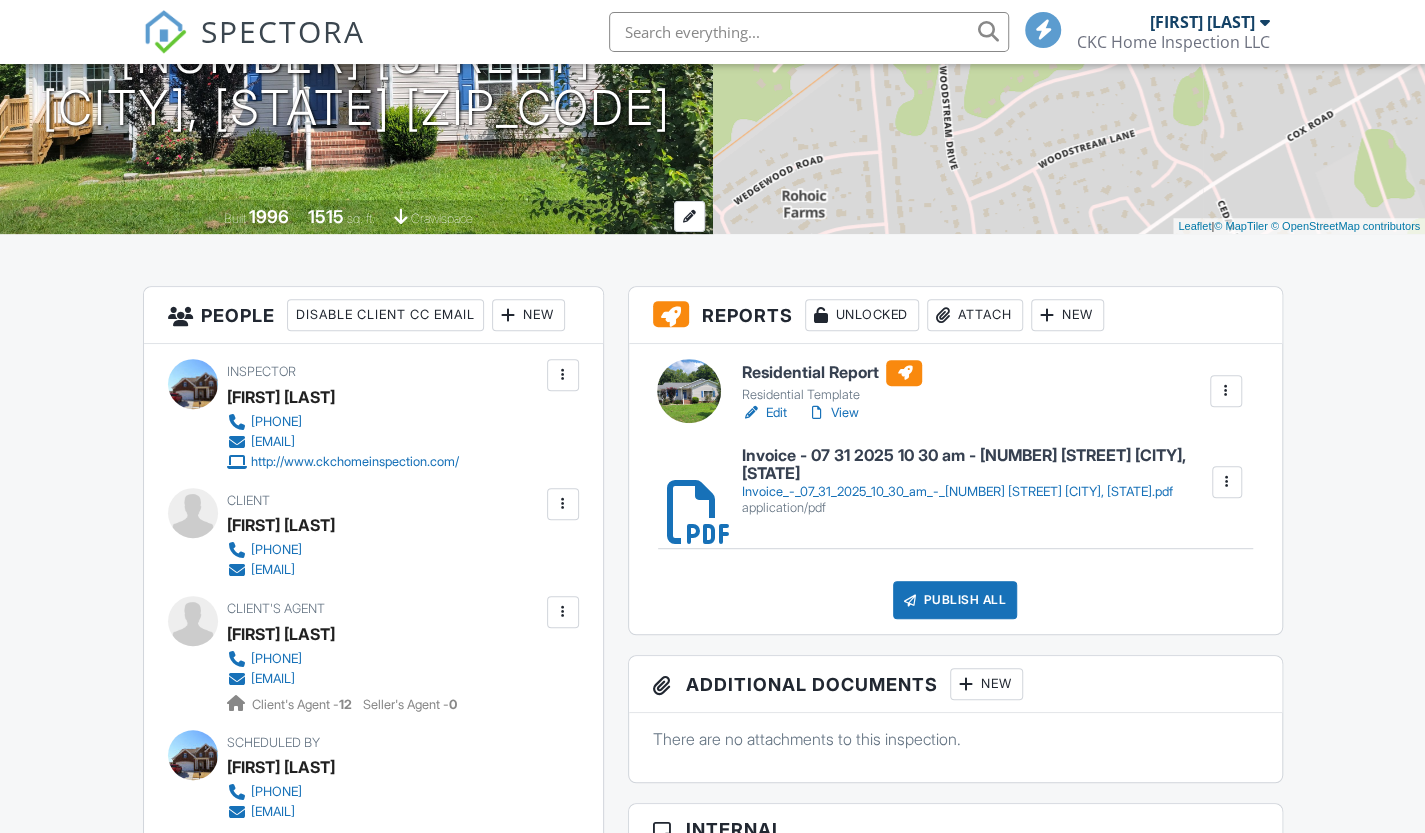 scroll, scrollTop: 0, scrollLeft: 0, axis: both 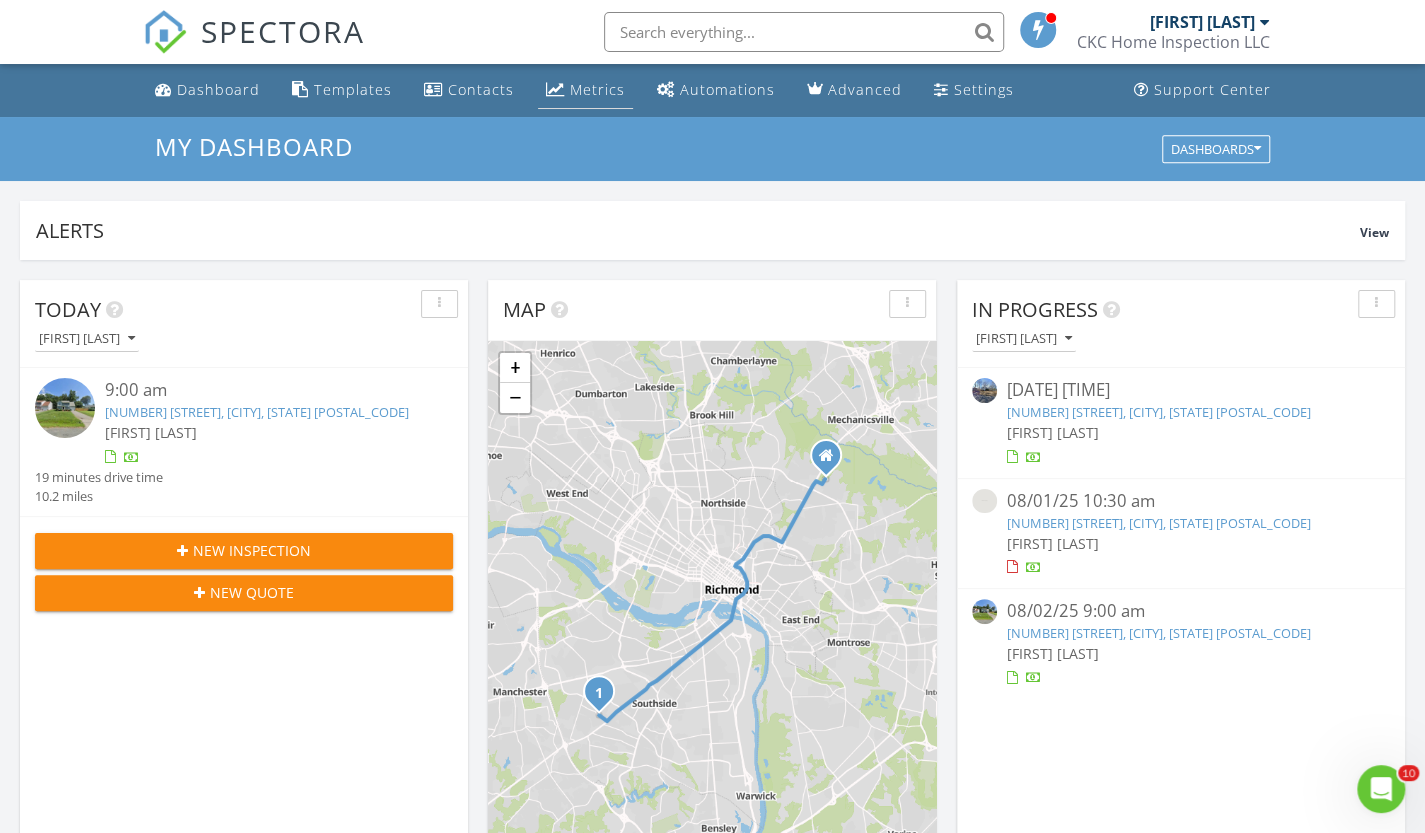 click on "Metrics" at bounding box center [597, 89] 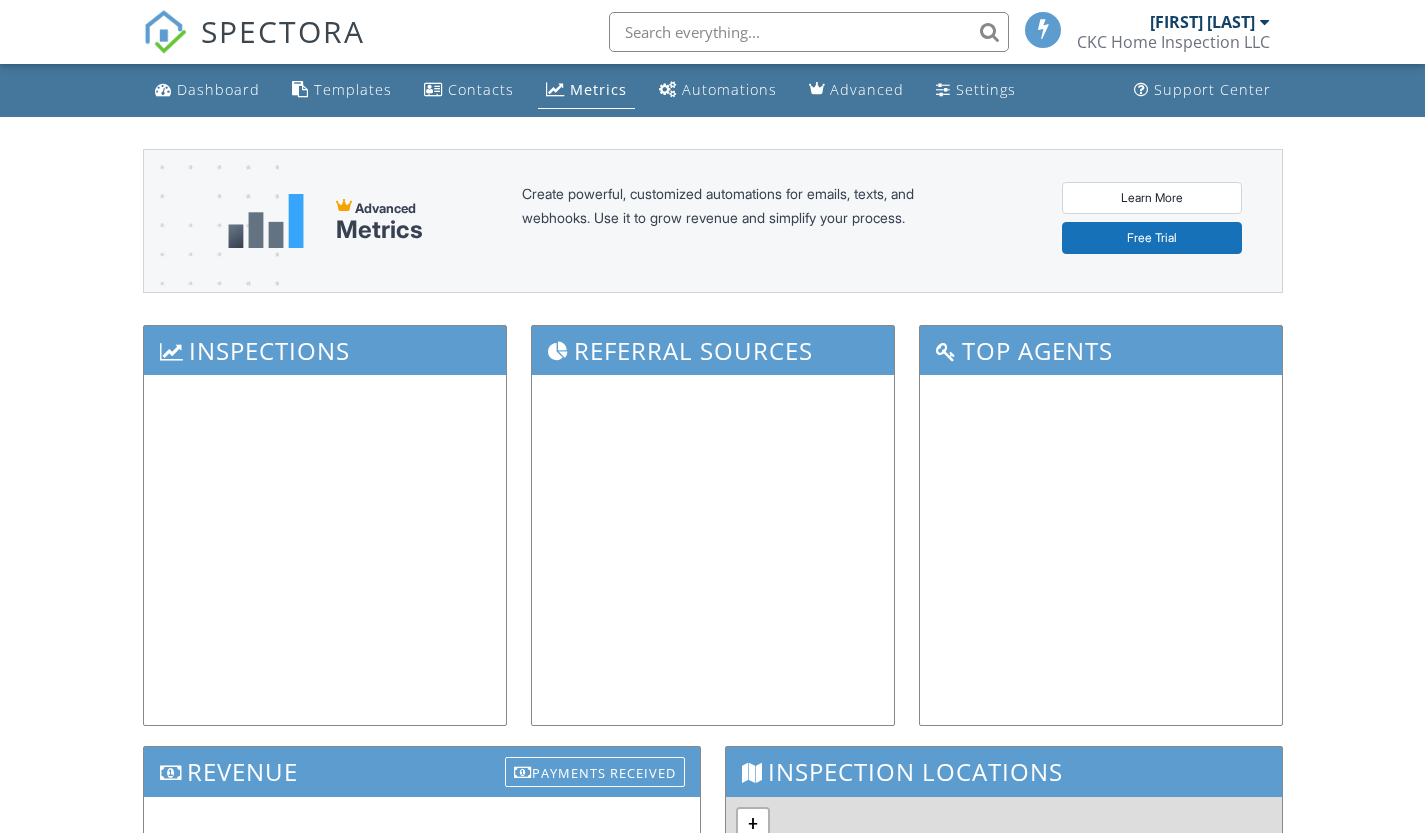 scroll, scrollTop: 0, scrollLeft: 0, axis: both 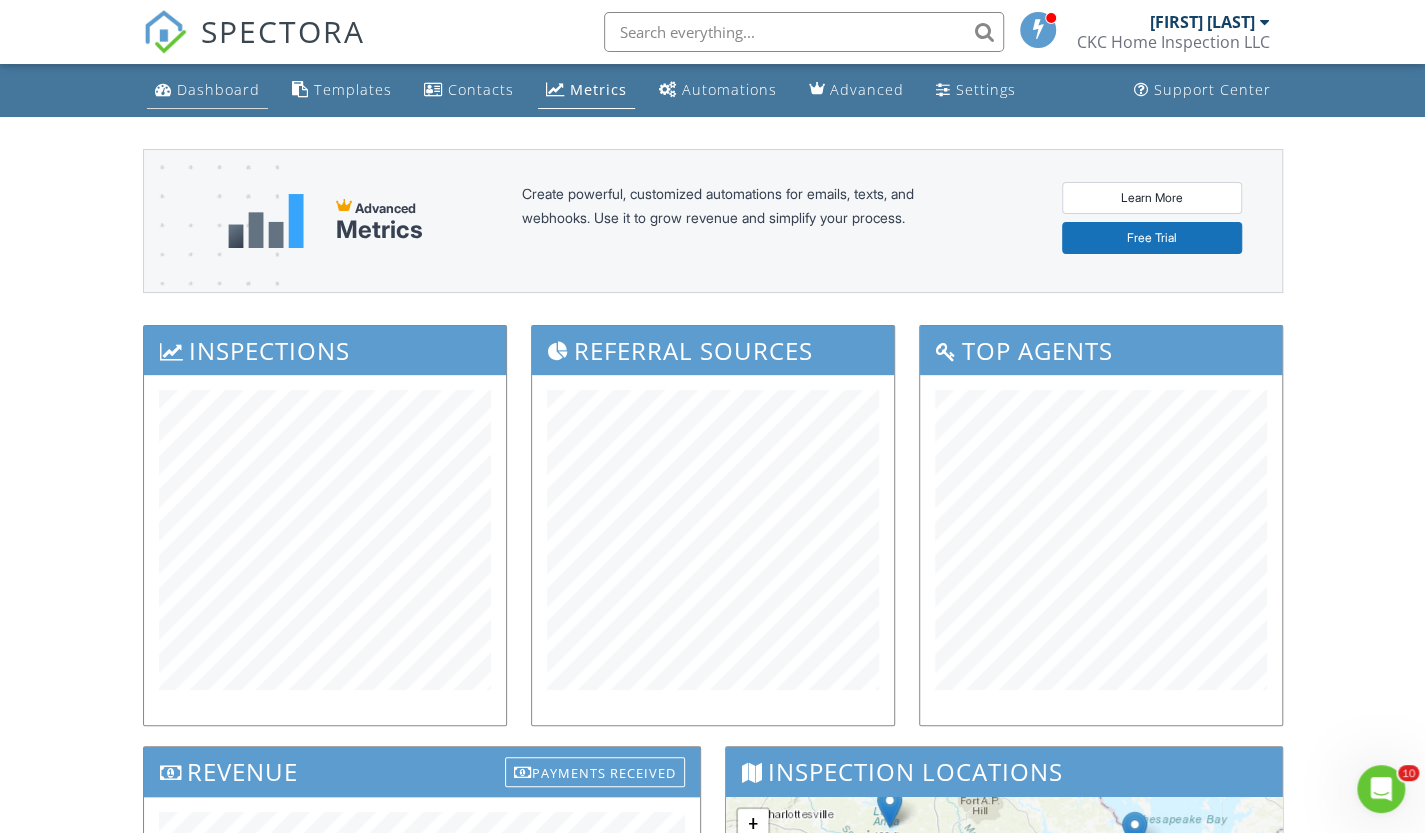 click on "Dashboard" at bounding box center [218, 89] 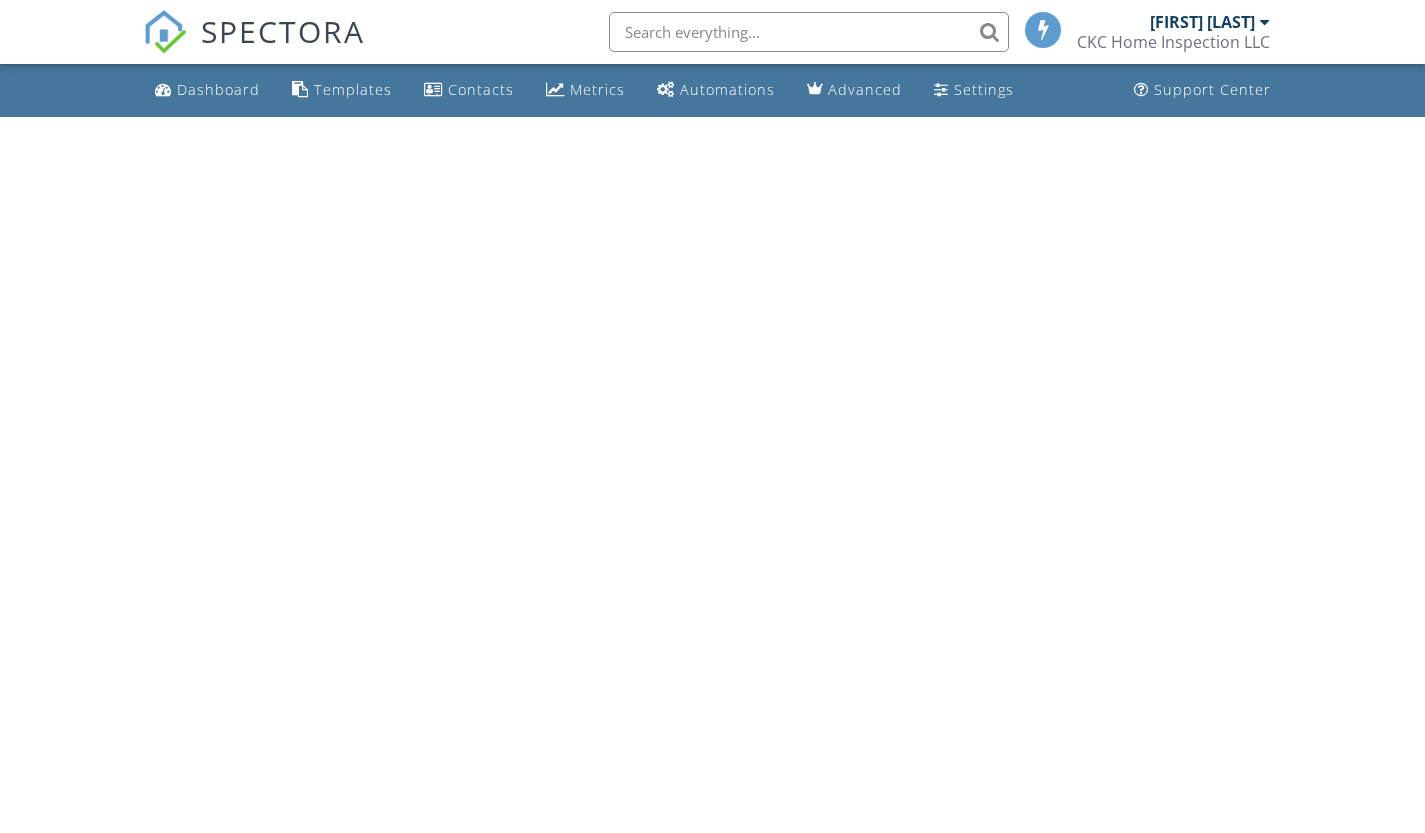 scroll, scrollTop: 0, scrollLeft: 0, axis: both 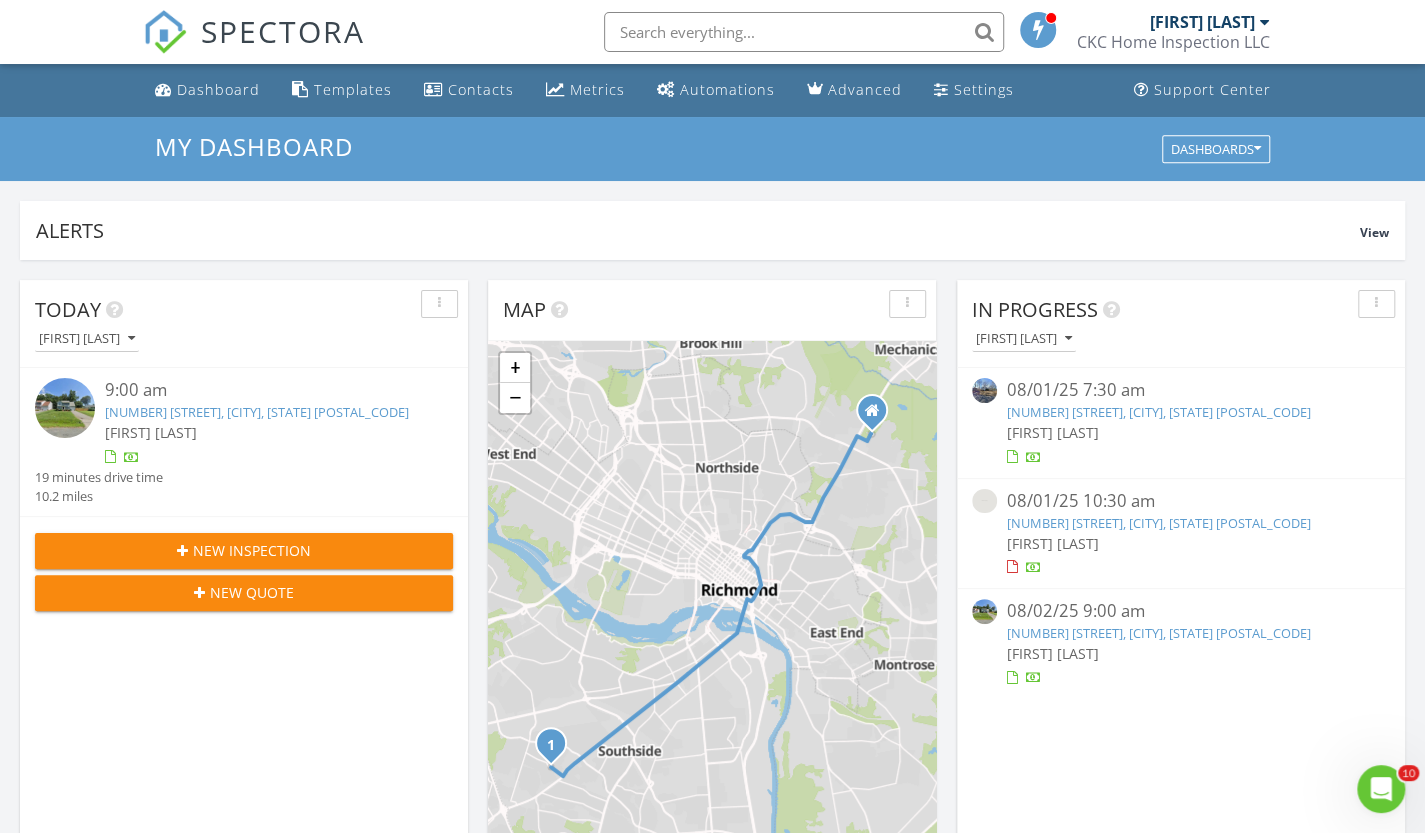 click on "[FIRST] [LAST]" at bounding box center (1053, 432) 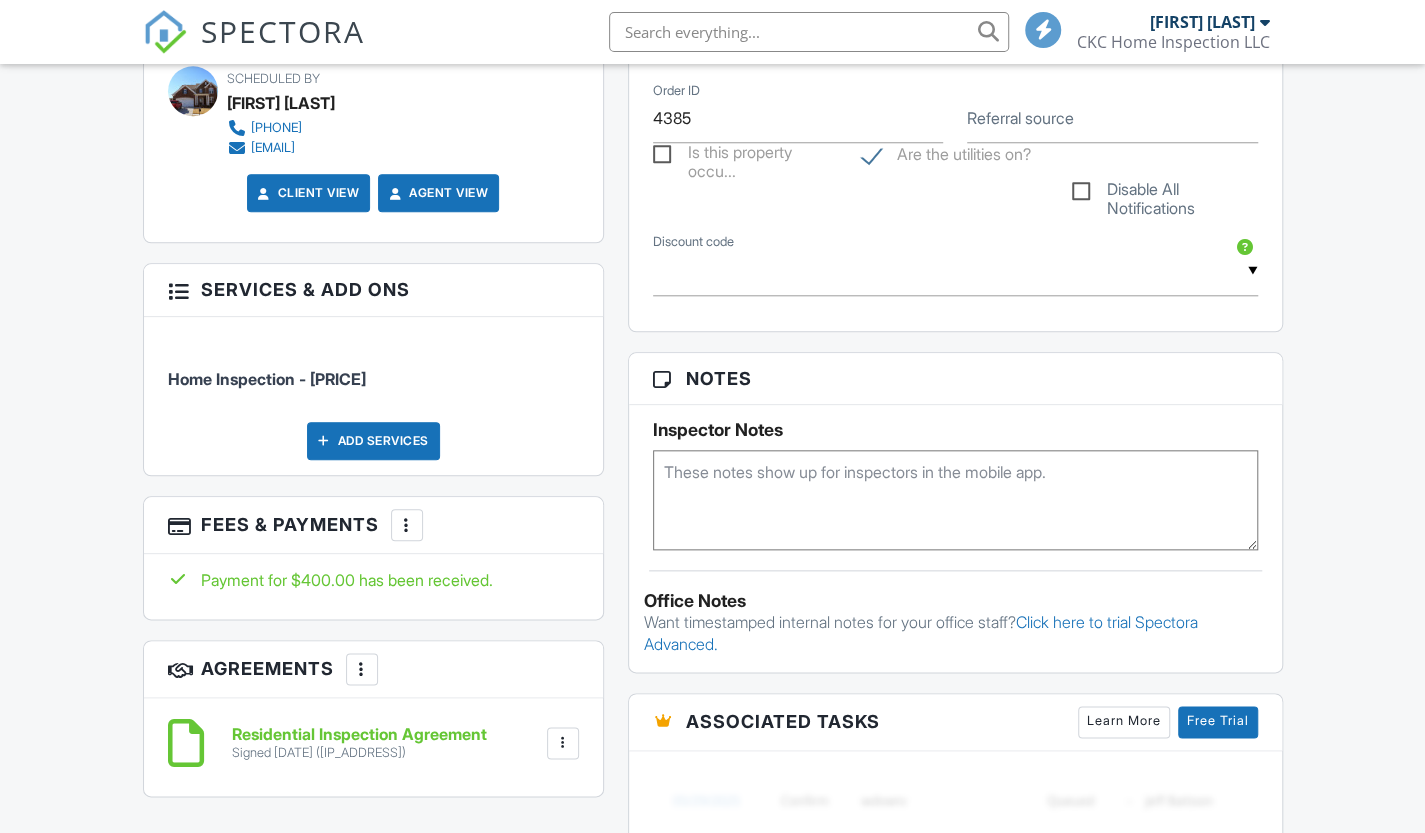 scroll, scrollTop: 1068, scrollLeft: 0, axis: vertical 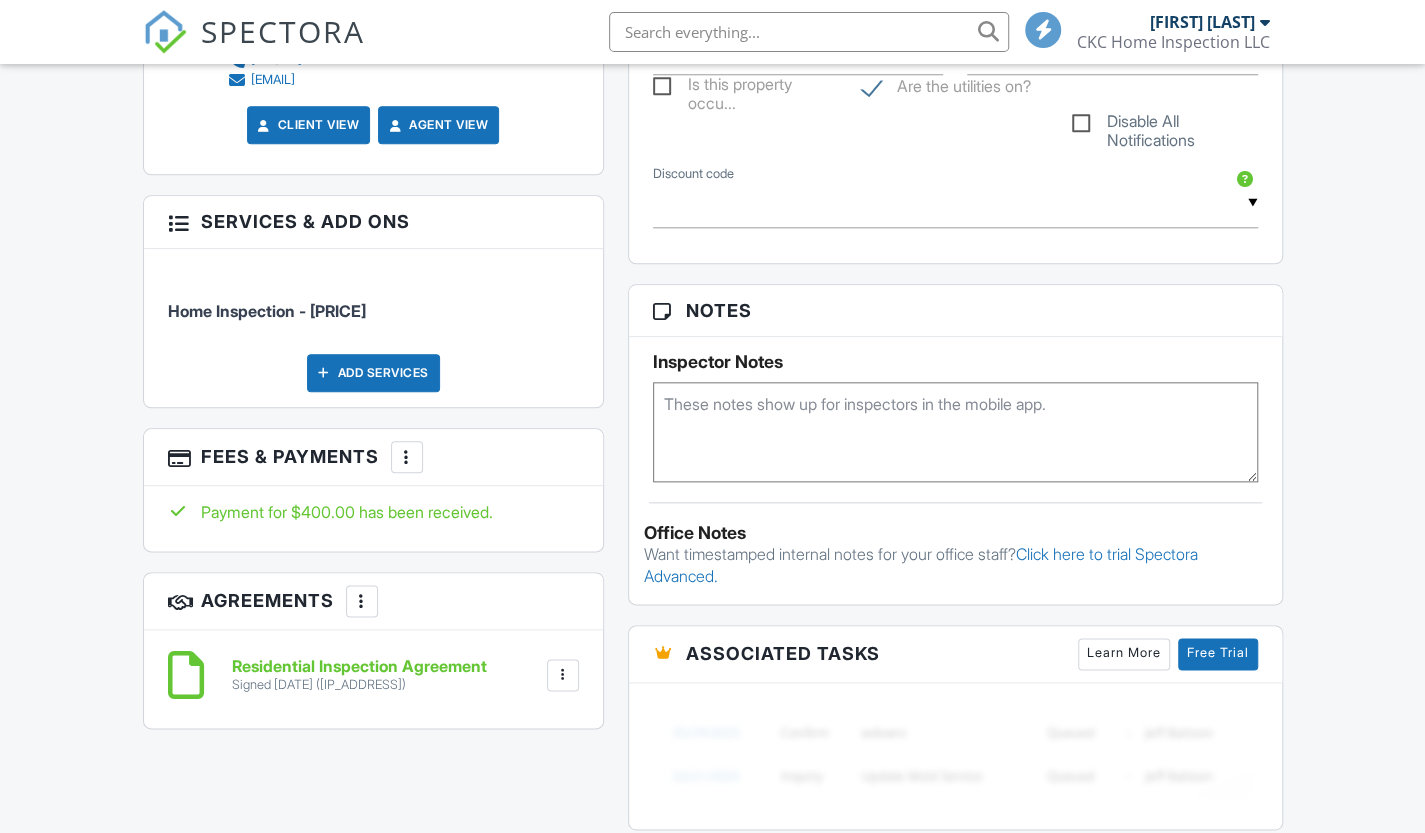 click at bounding box center (407, 457) 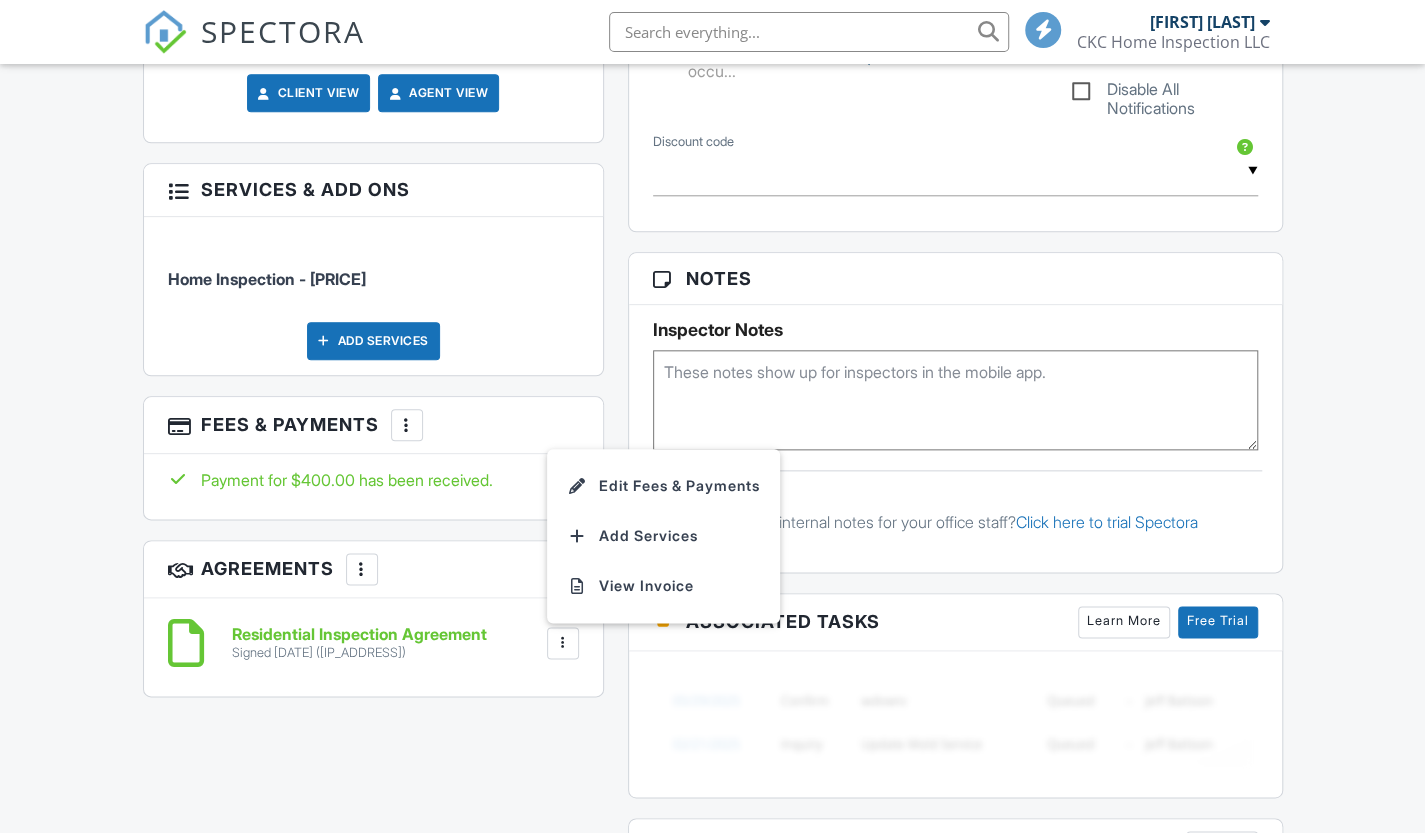 scroll, scrollTop: 0, scrollLeft: 0, axis: both 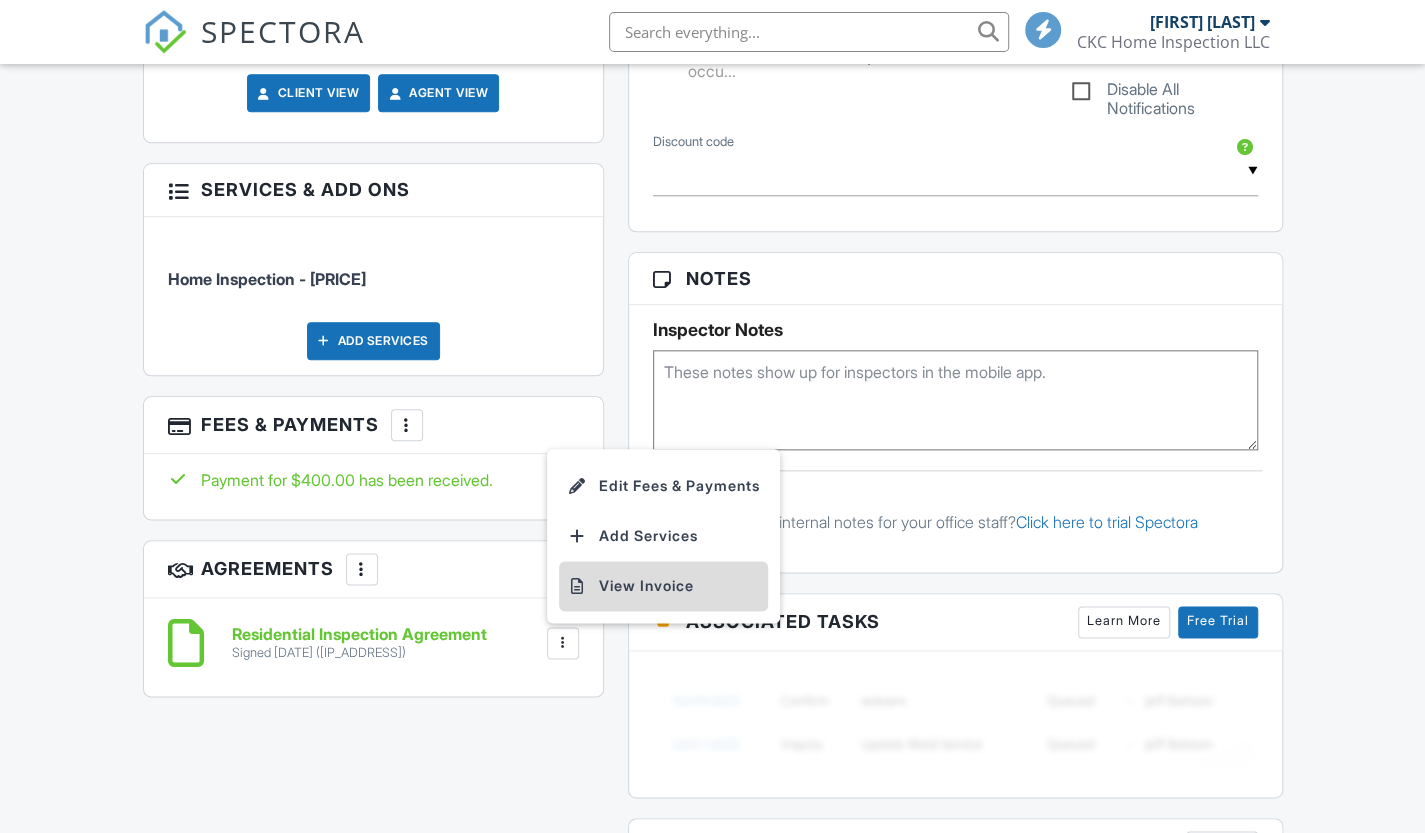 click on "View Invoice" at bounding box center [663, 586] 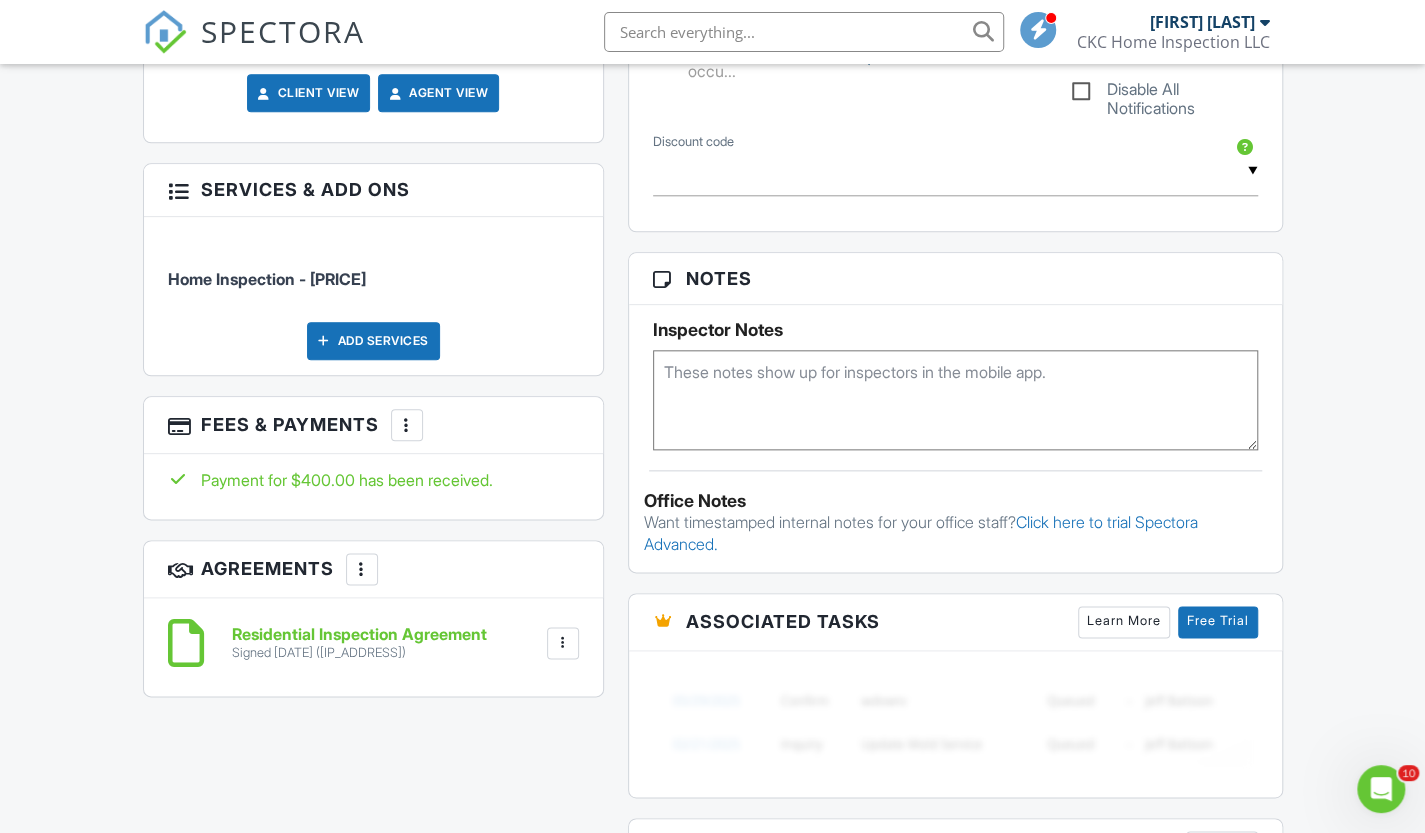 scroll, scrollTop: 0, scrollLeft: 0, axis: both 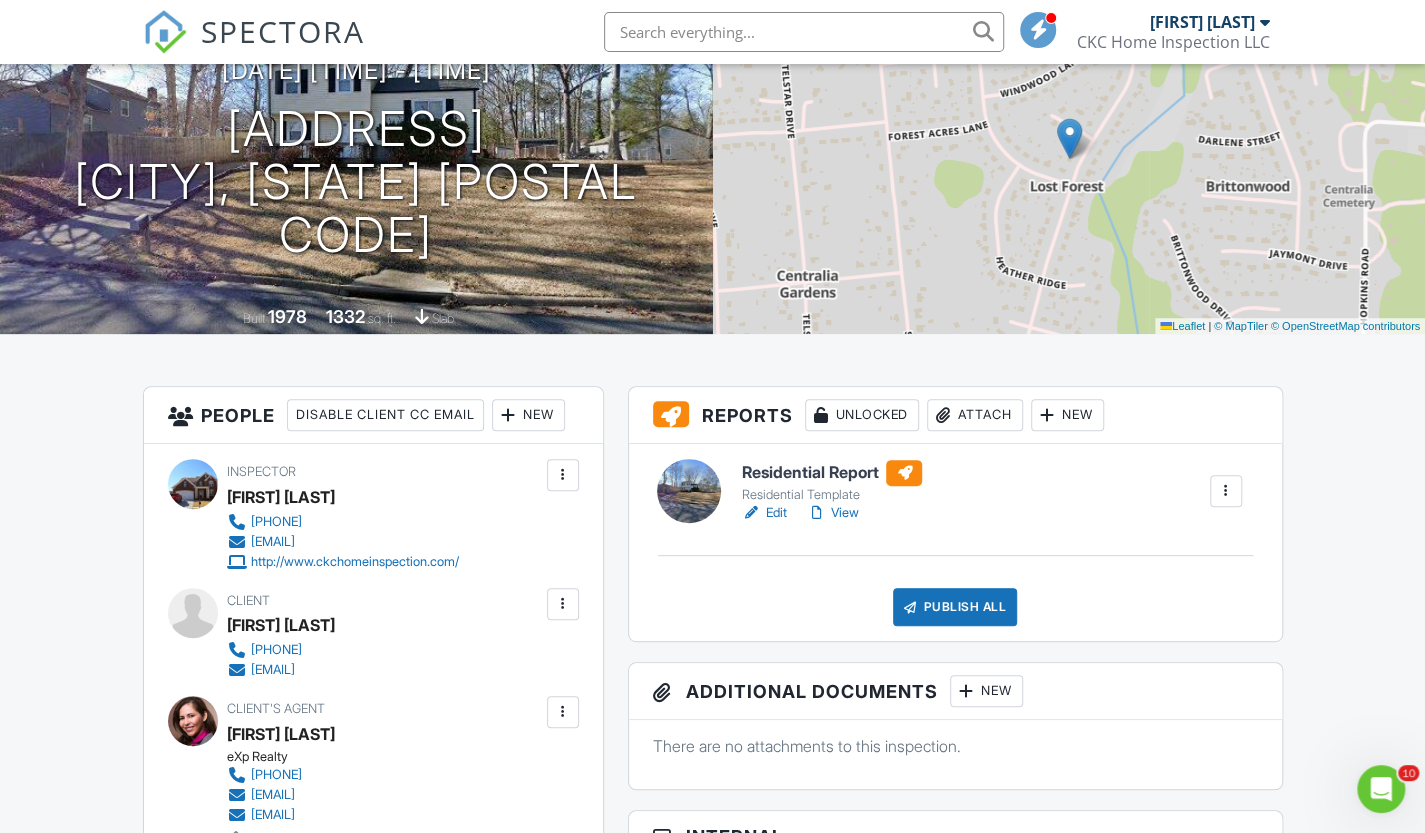 click on "Attach" at bounding box center (975, 415) 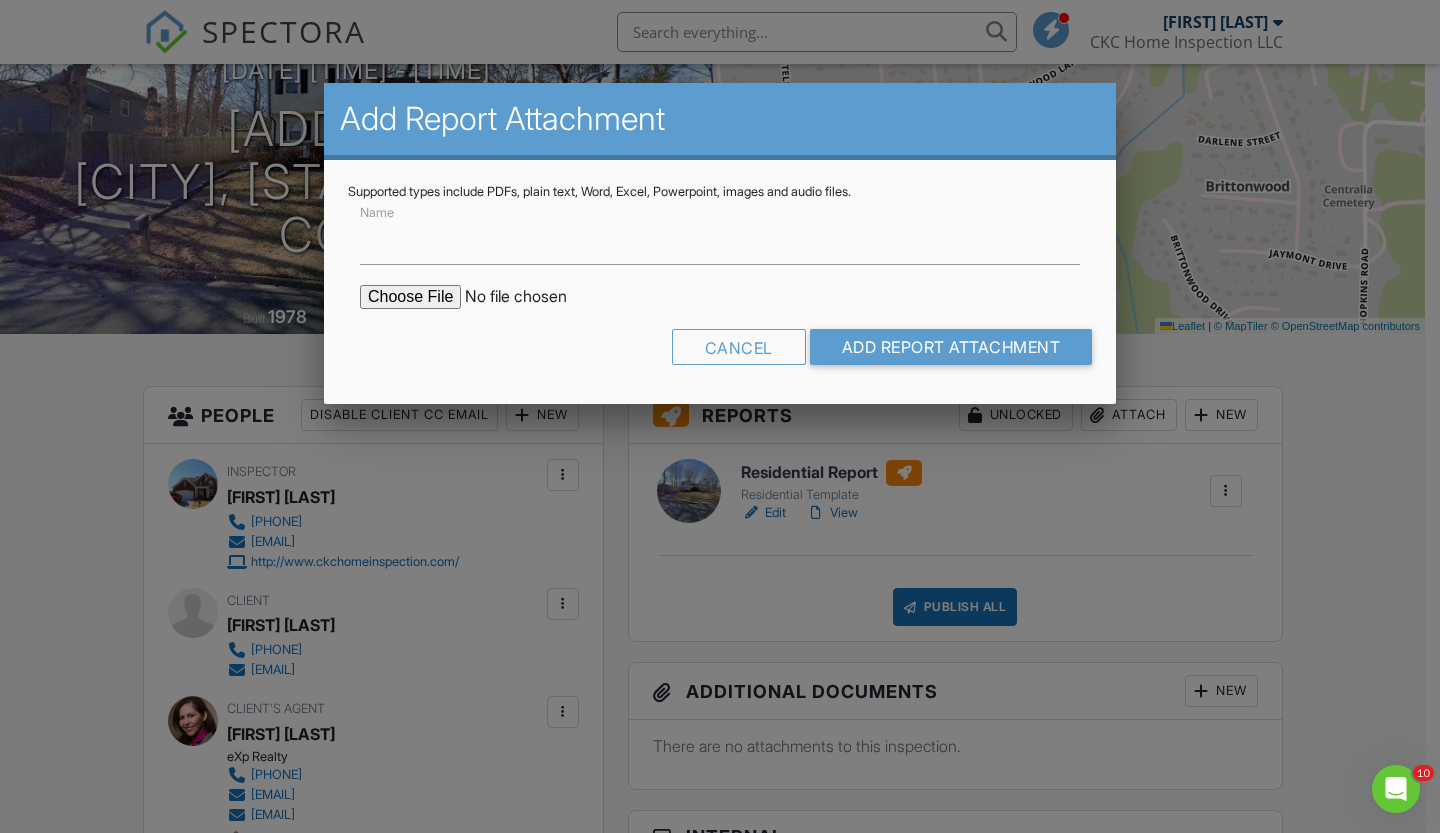 click at bounding box center [530, 297] 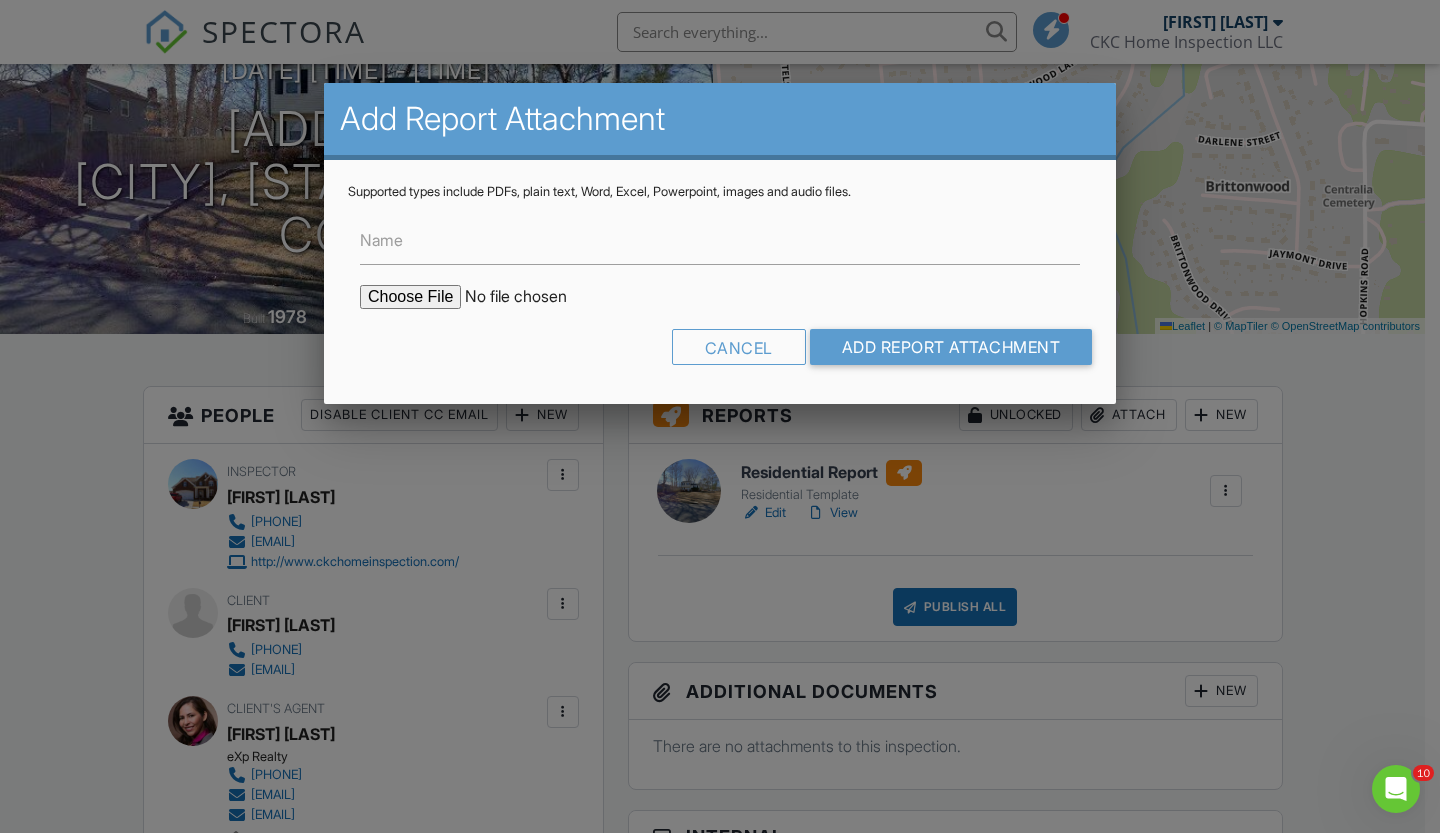 type on "C:\fakepath\Invoice - 08_01_2025  7_30 am - 9466 Lost Forest Dr.pdf" 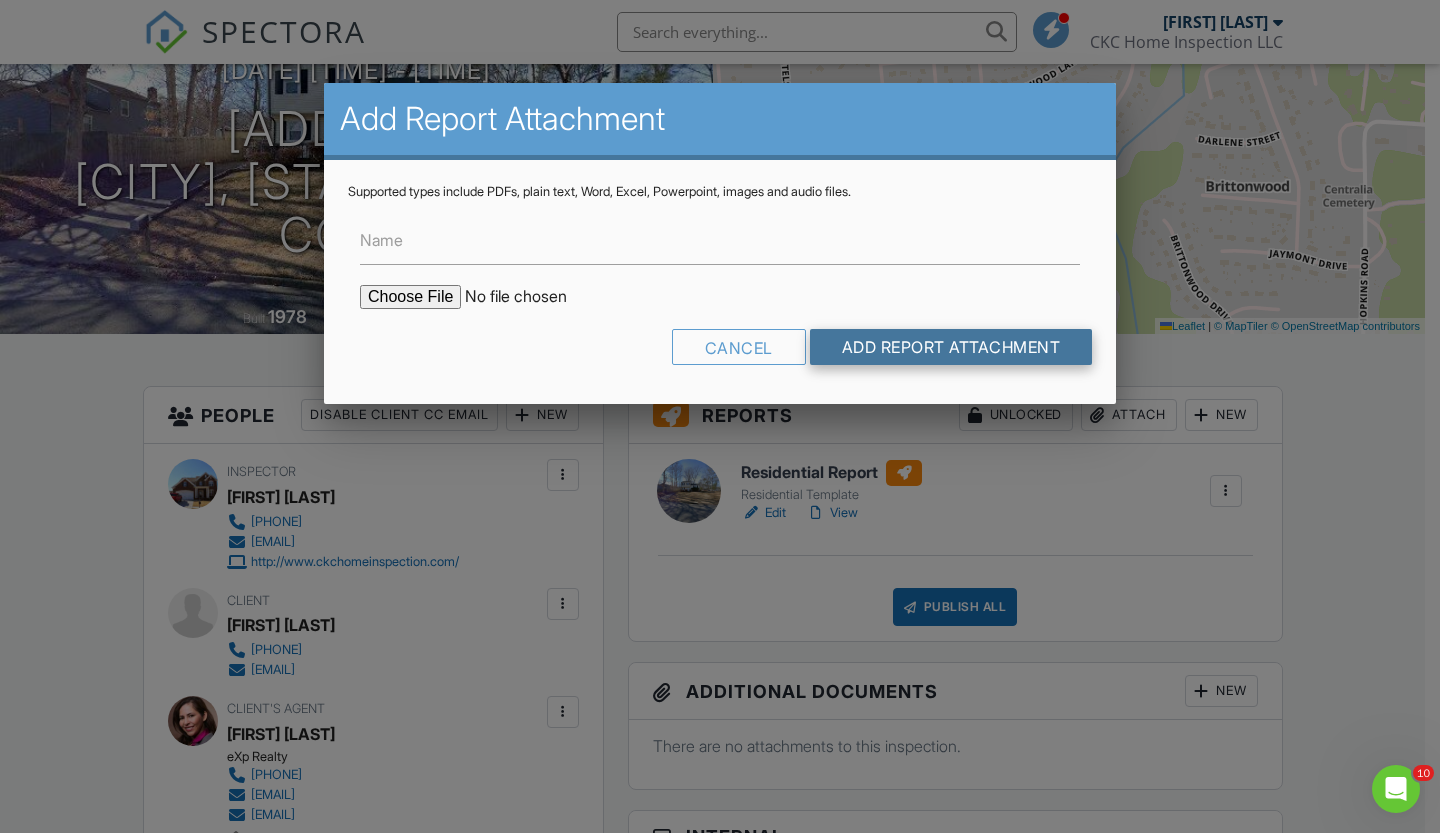 click on "Add Report Attachment" at bounding box center (951, 347) 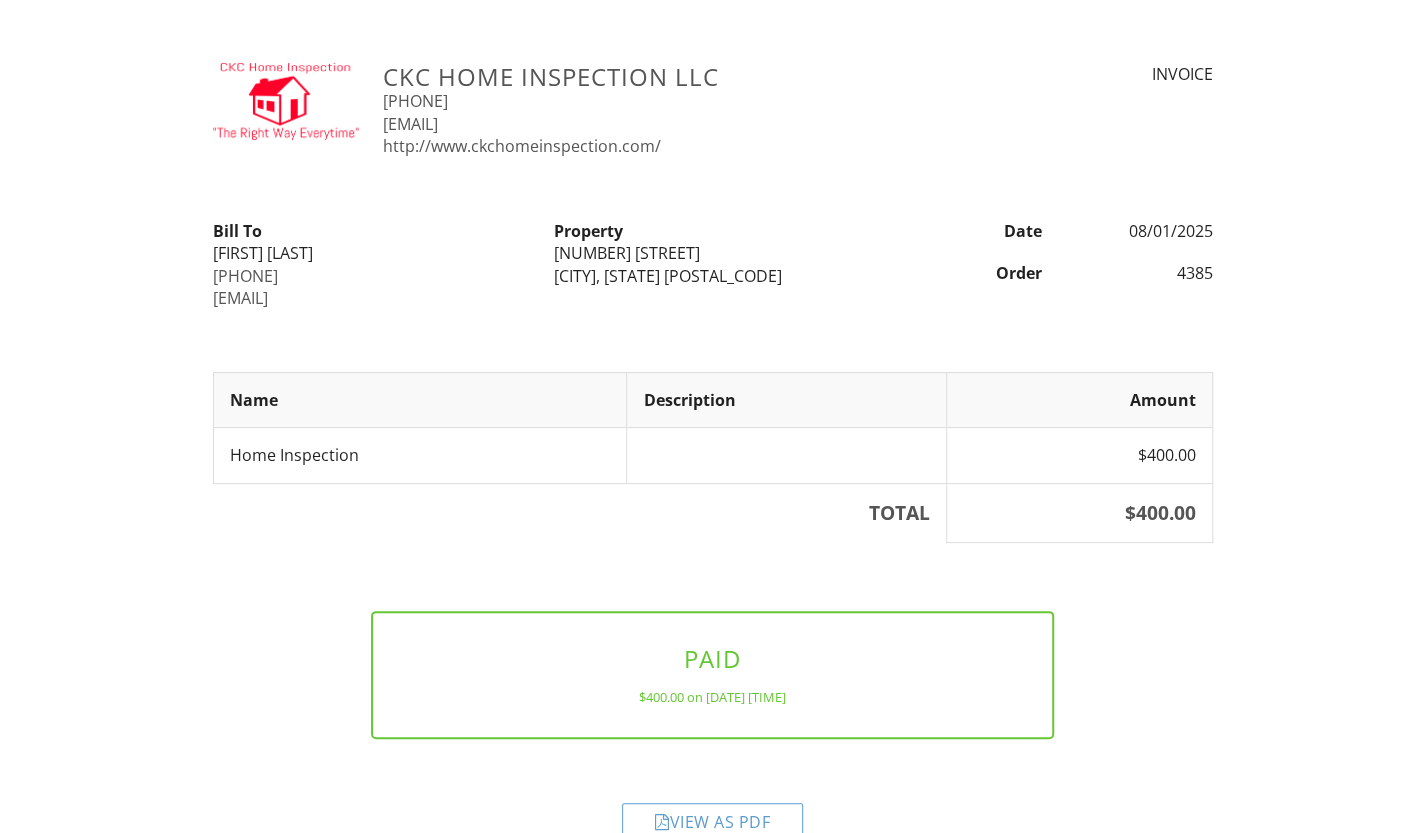 scroll, scrollTop: 26, scrollLeft: 0, axis: vertical 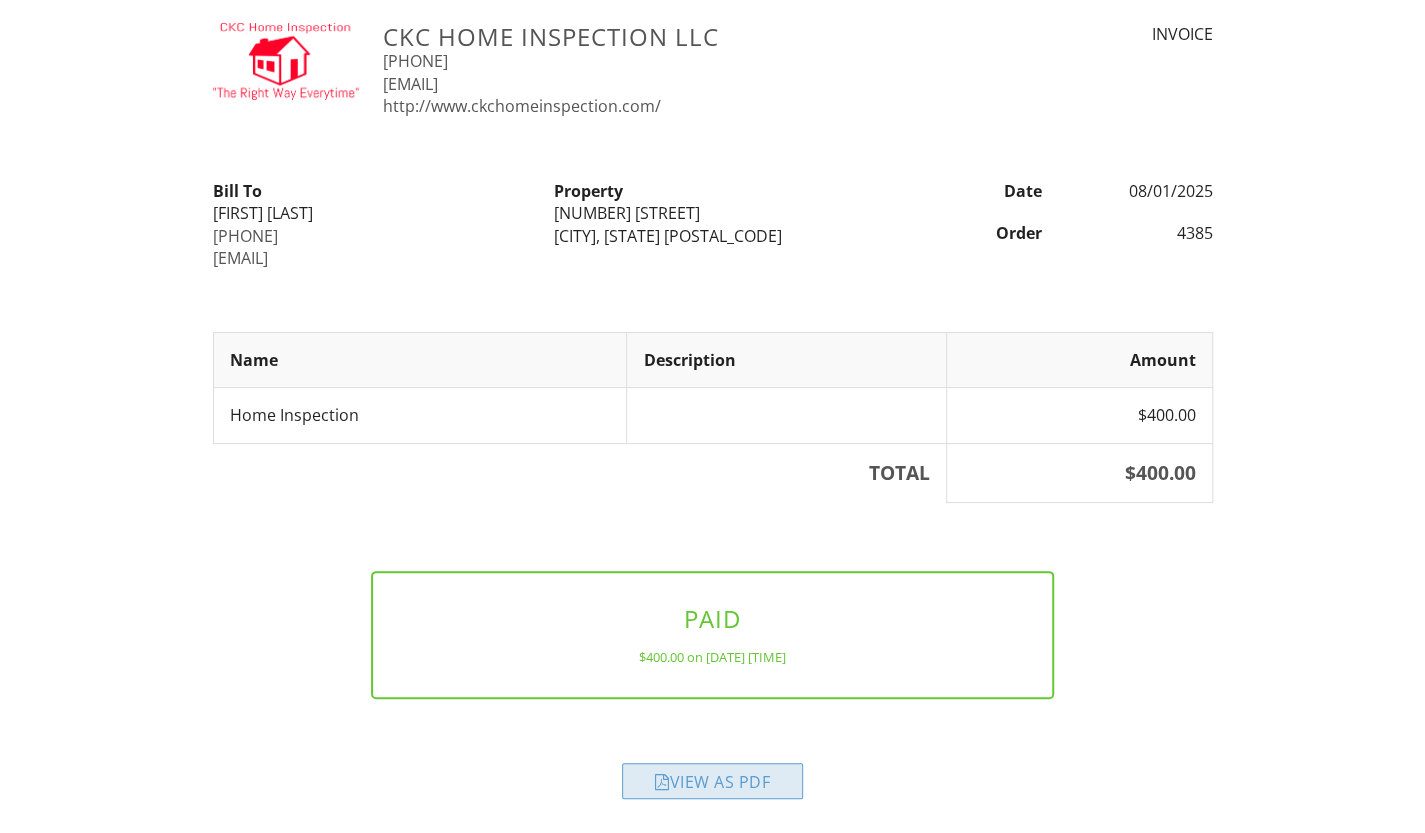 click on "View as PDF" at bounding box center (712, 781) 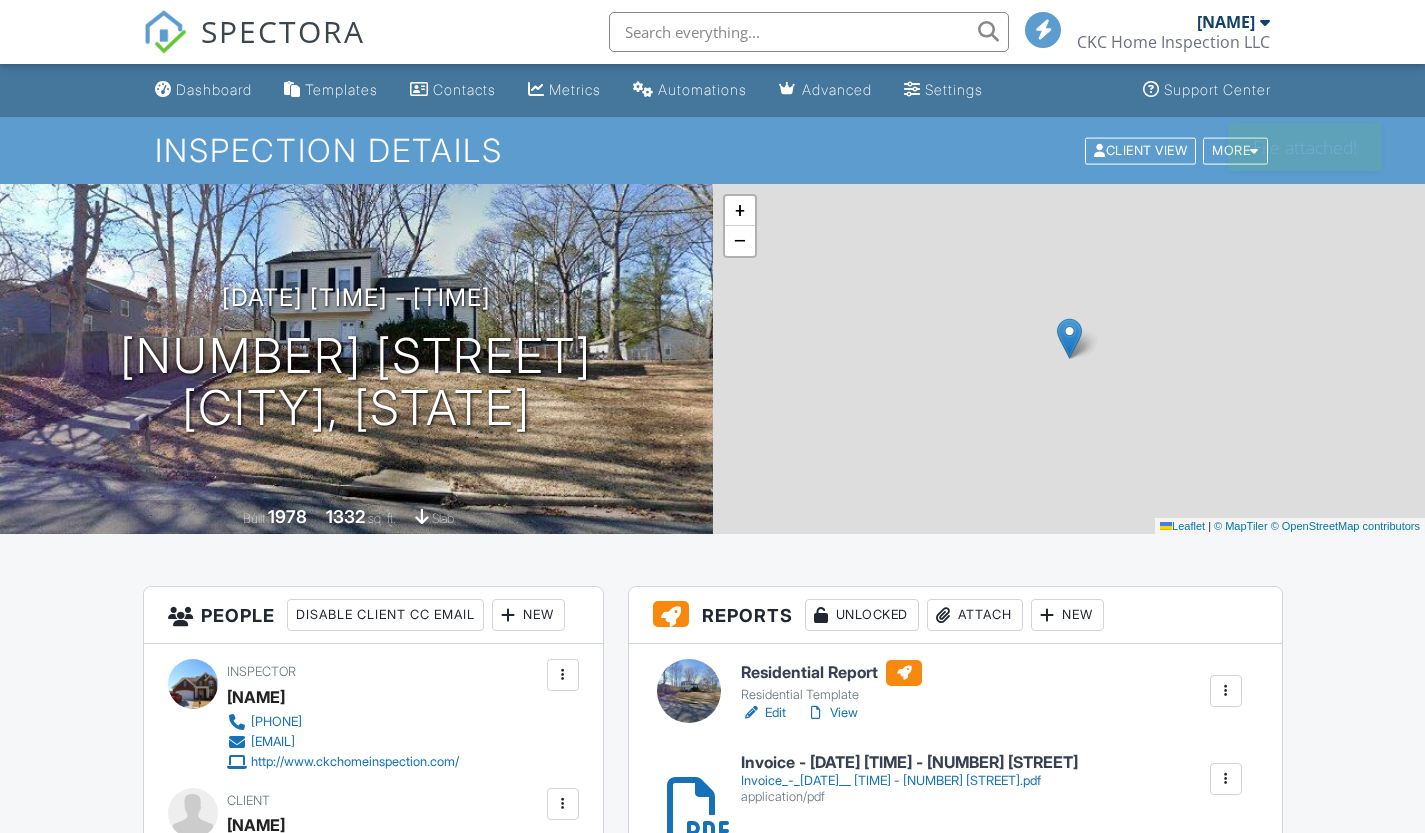 scroll, scrollTop: 0, scrollLeft: 0, axis: both 